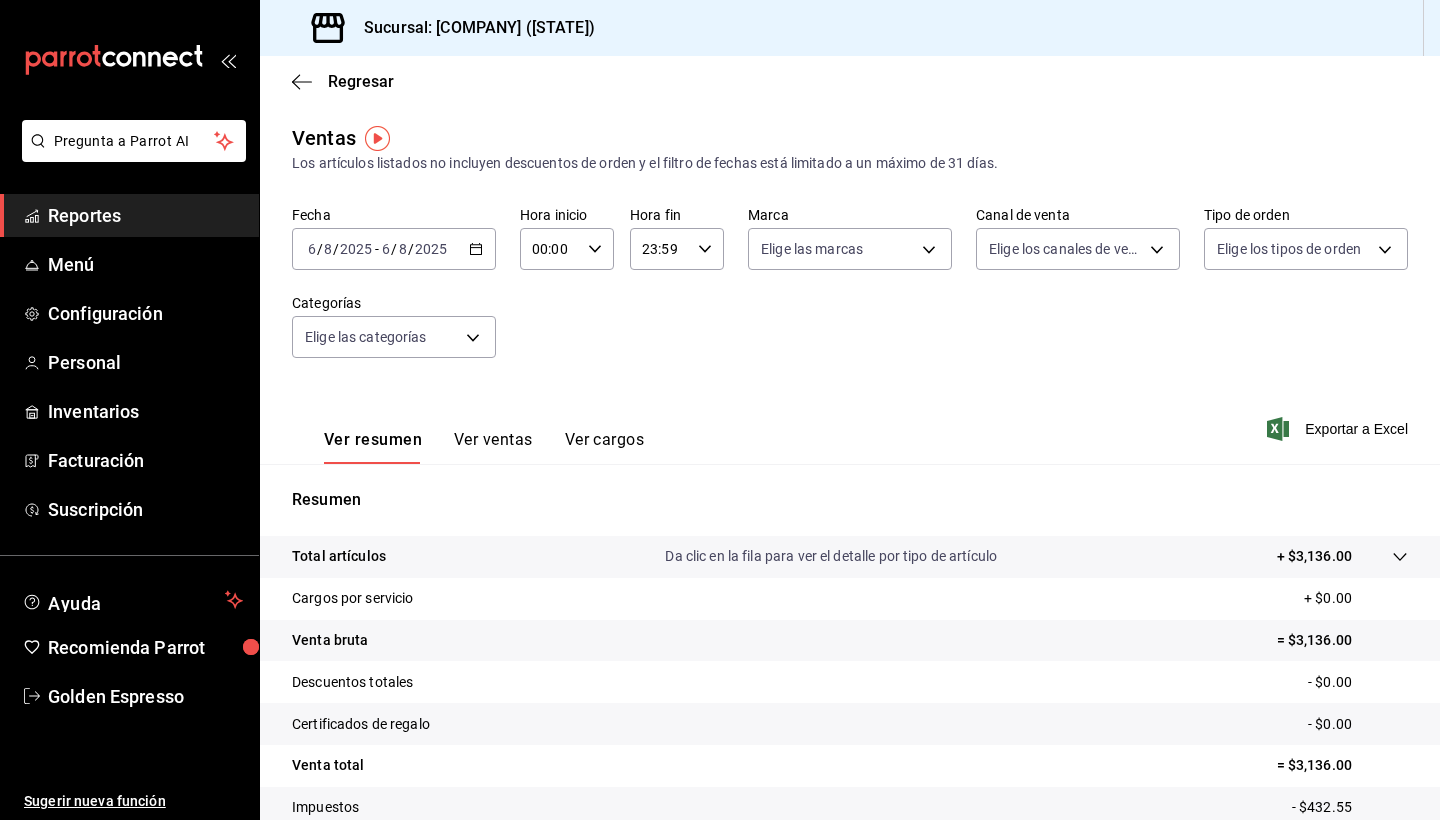 scroll, scrollTop: 0, scrollLeft: 0, axis: both 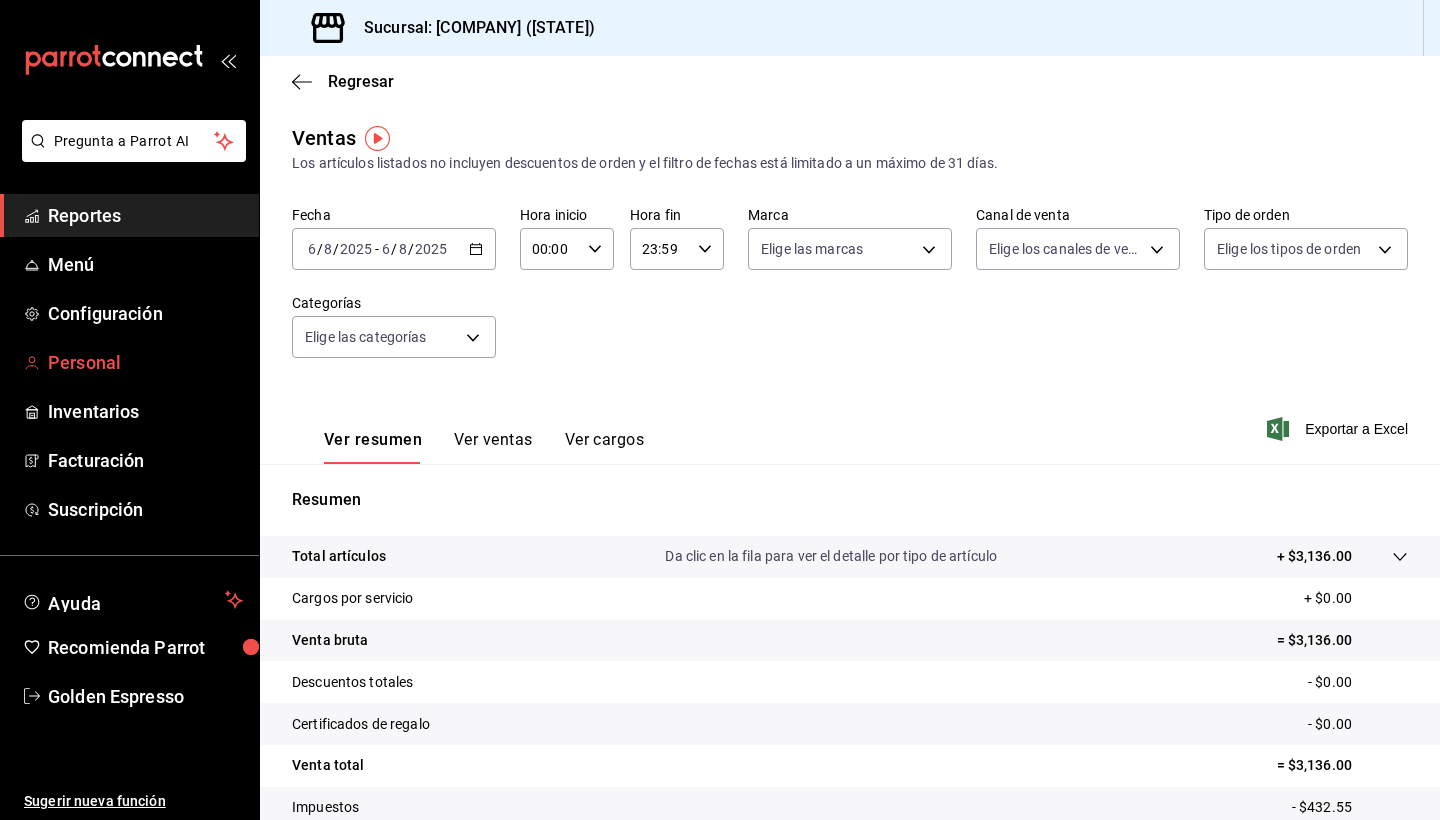 click on "Personal" at bounding box center [145, 362] 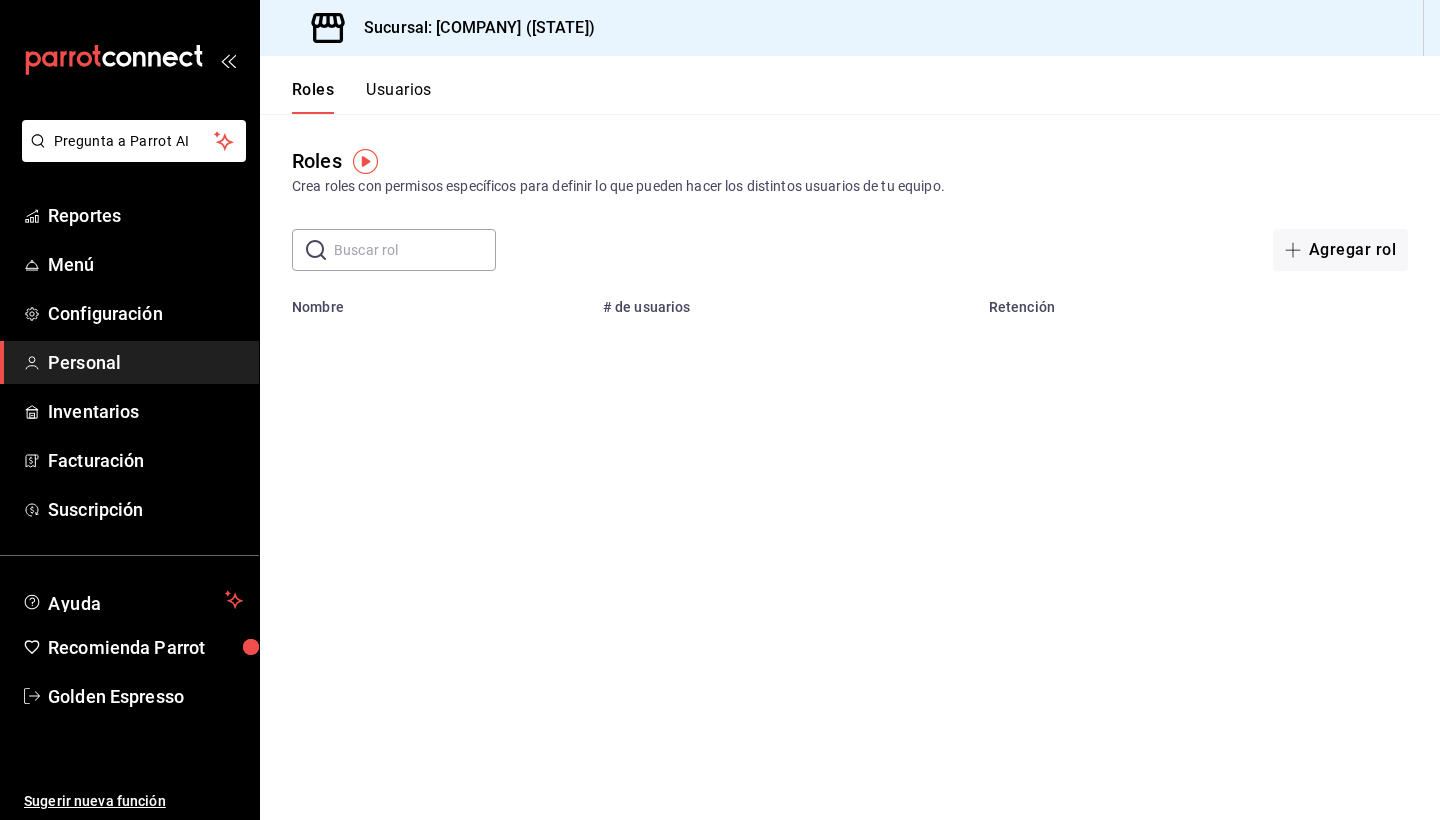 click on "Usuarios" at bounding box center (399, 97) 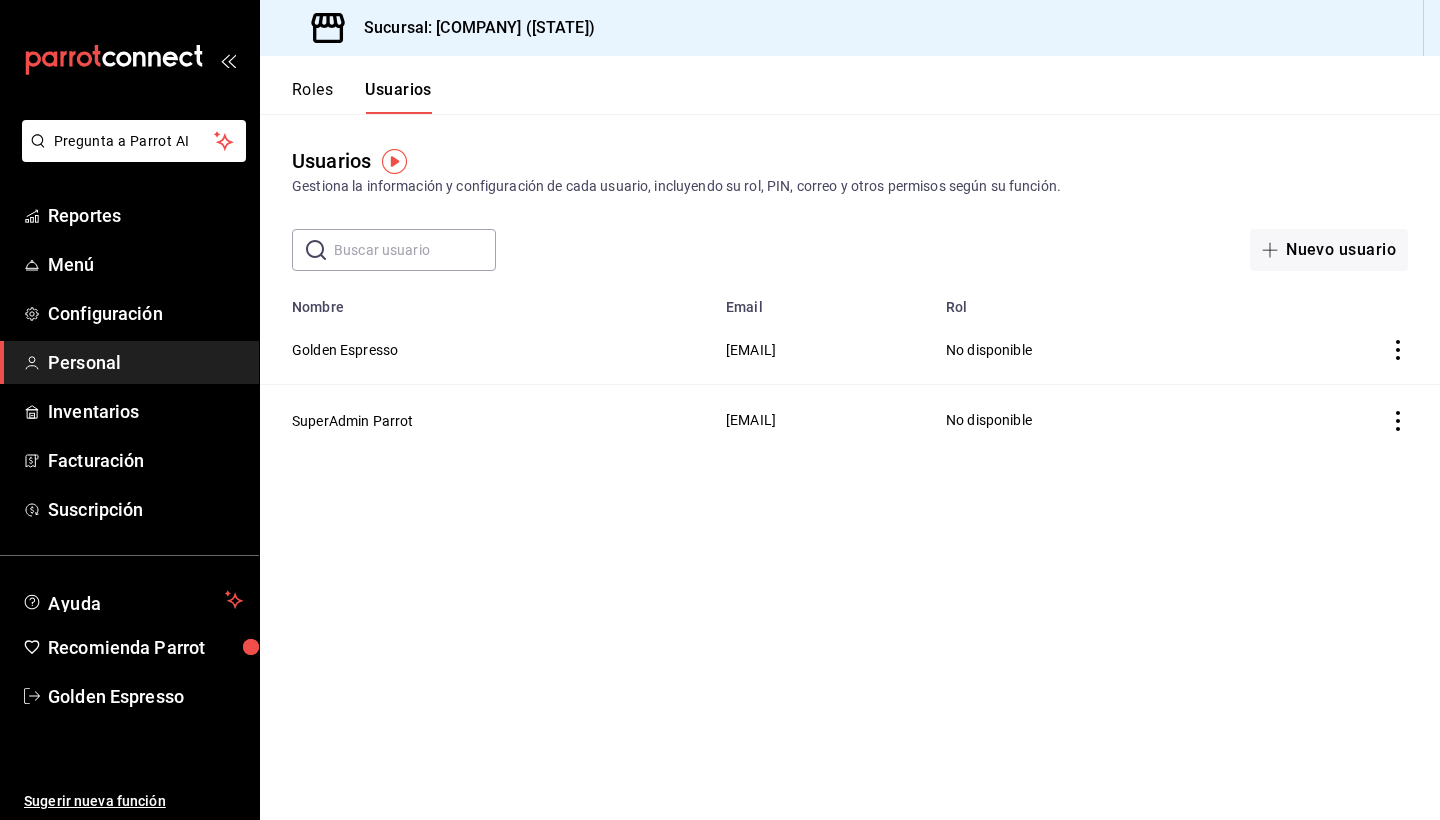 click 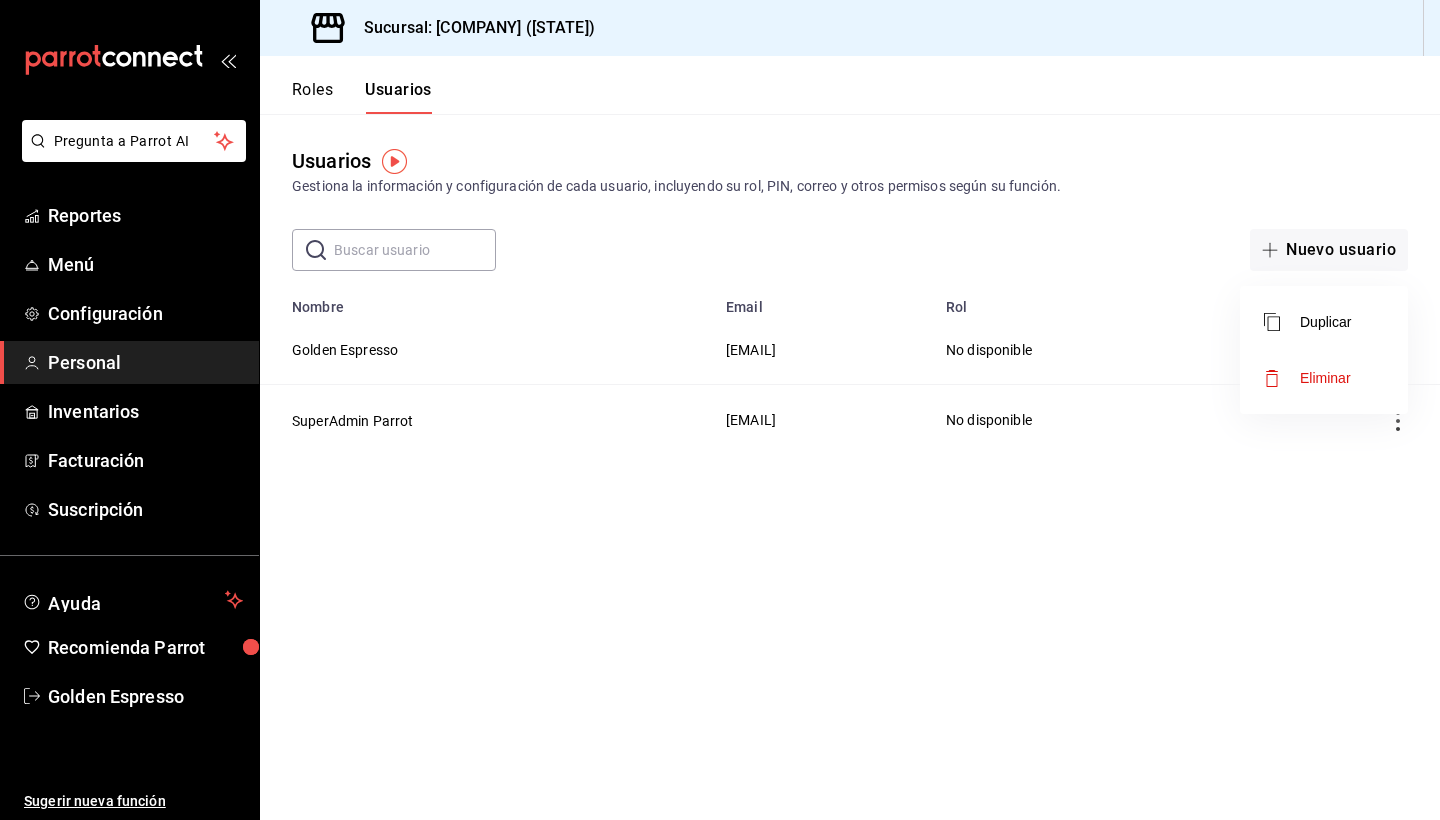 click at bounding box center [720, 410] 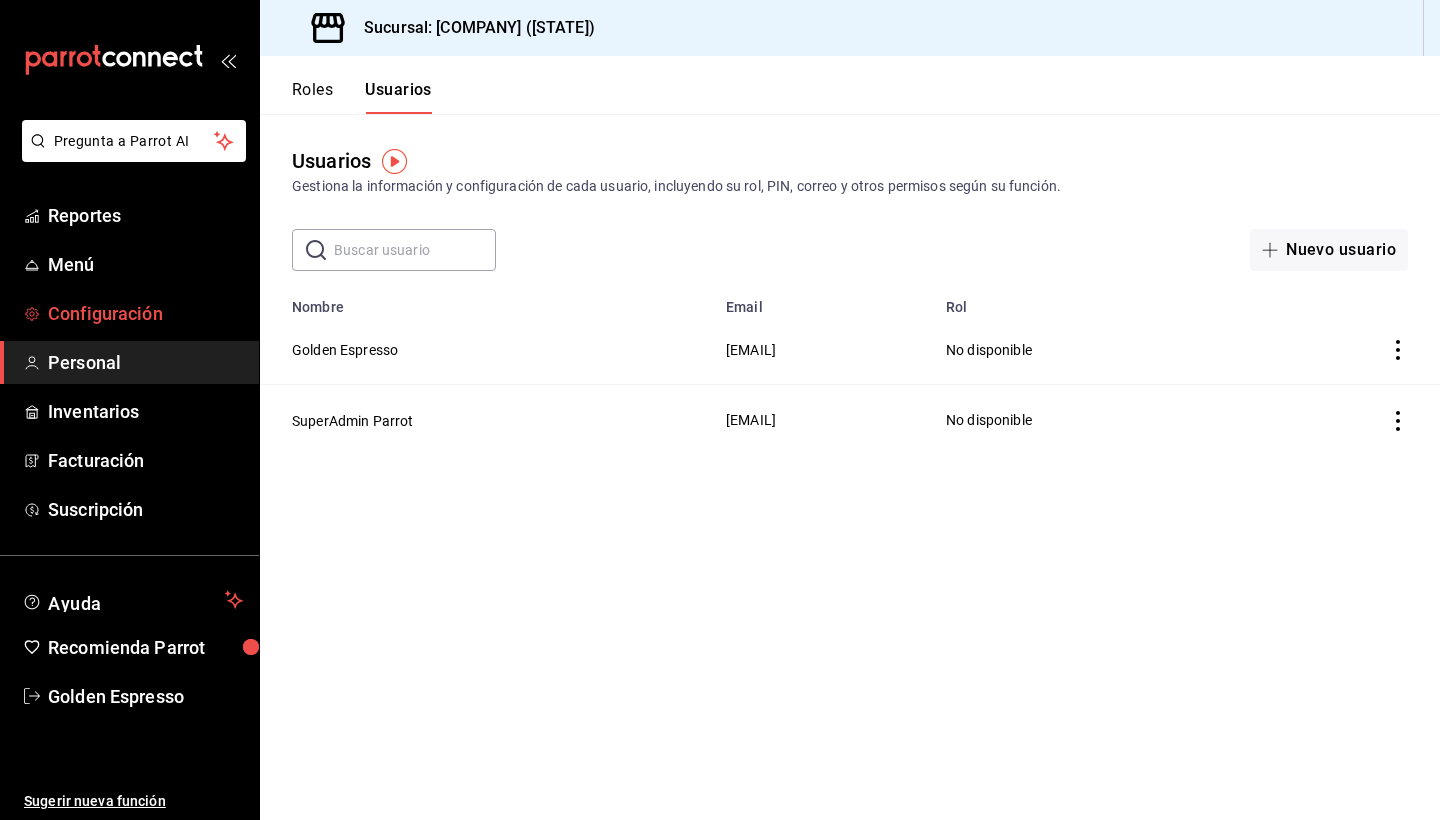 click on "Configuración" at bounding box center (145, 313) 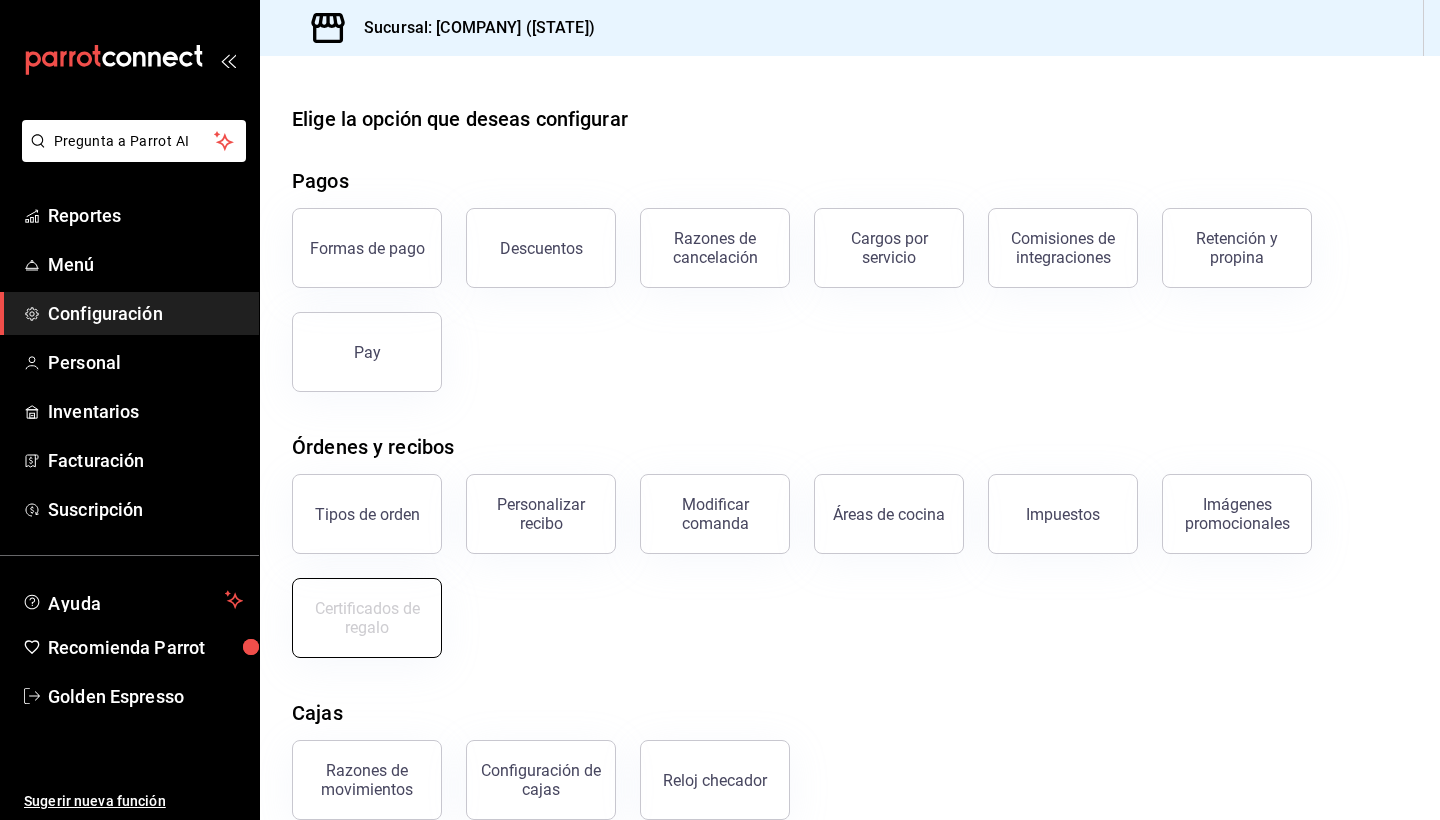 click on "Certificados de regalo" at bounding box center [367, 618] 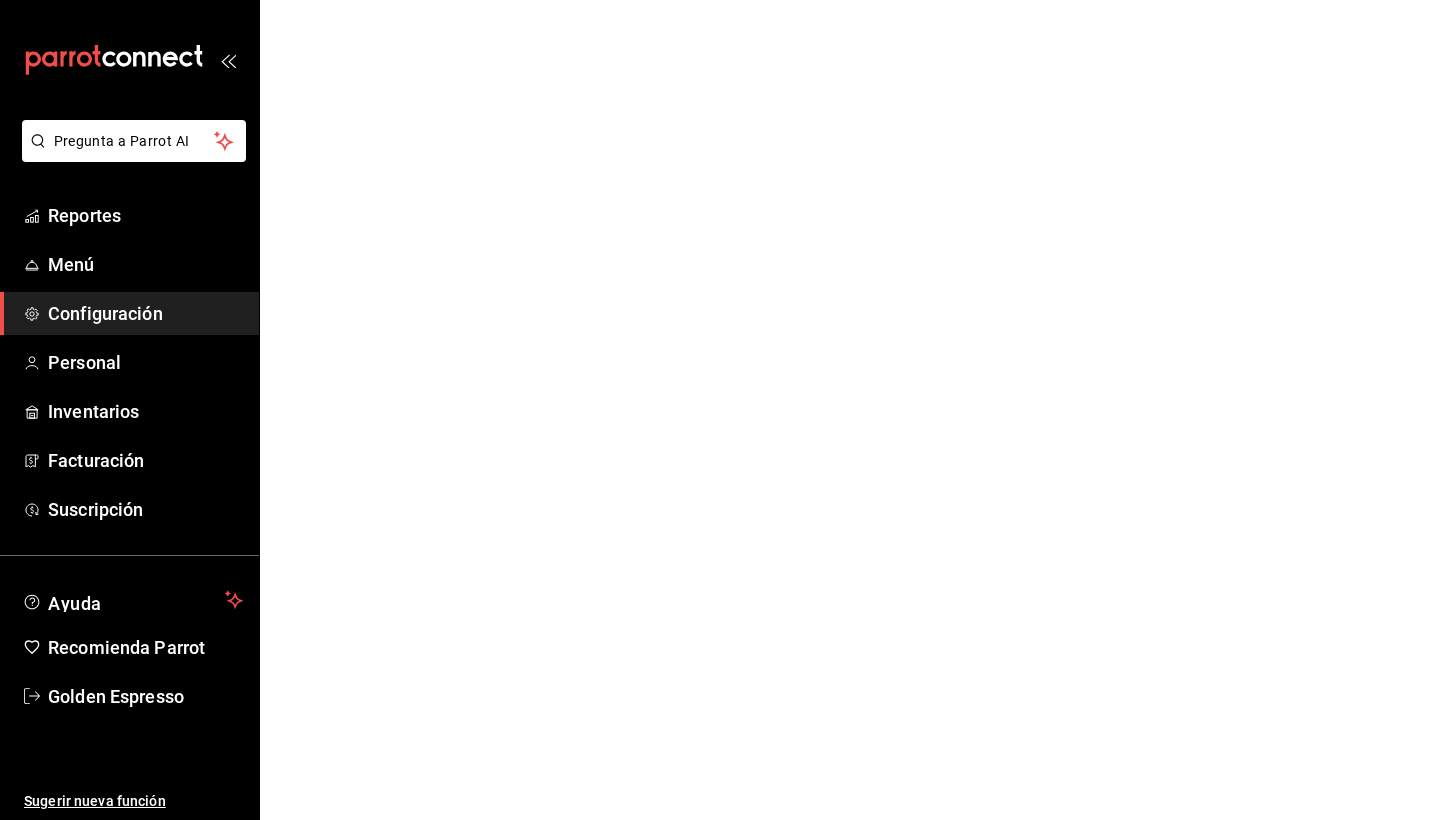 scroll, scrollTop: 0, scrollLeft: 0, axis: both 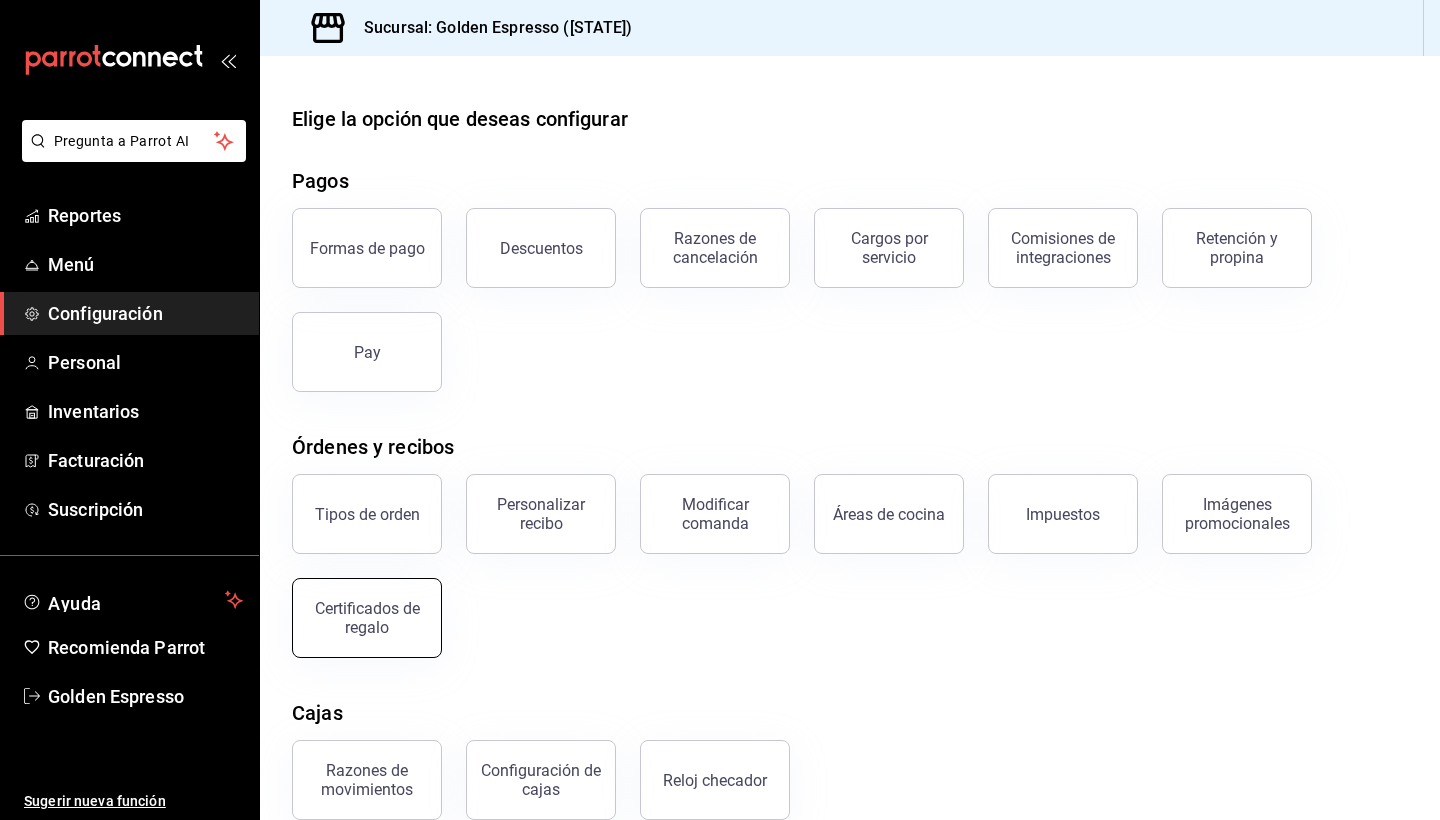 click on "Certificados de regalo" at bounding box center (367, 618) 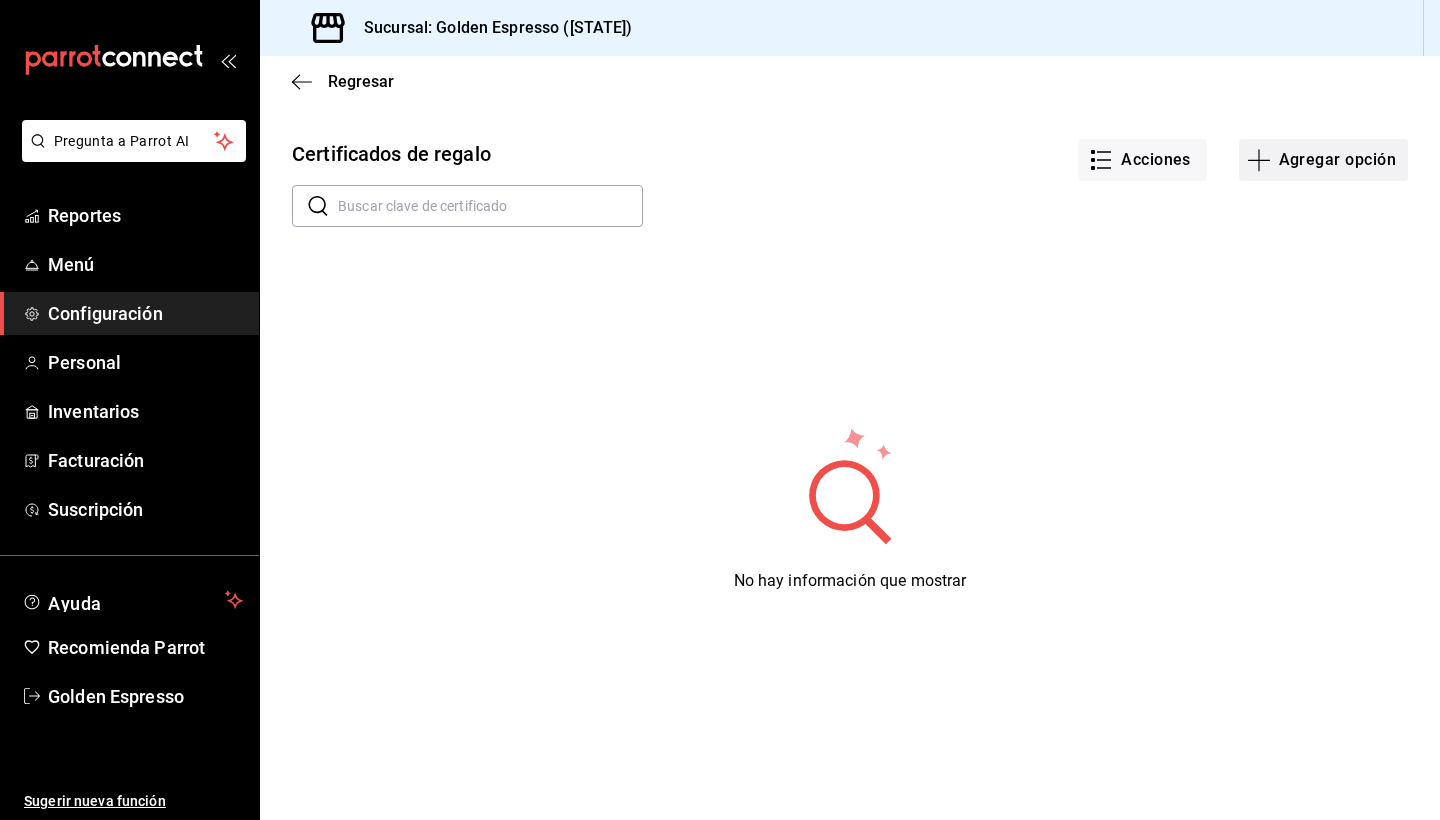 click on "Agregar opción" at bounding box center (1323, 160) 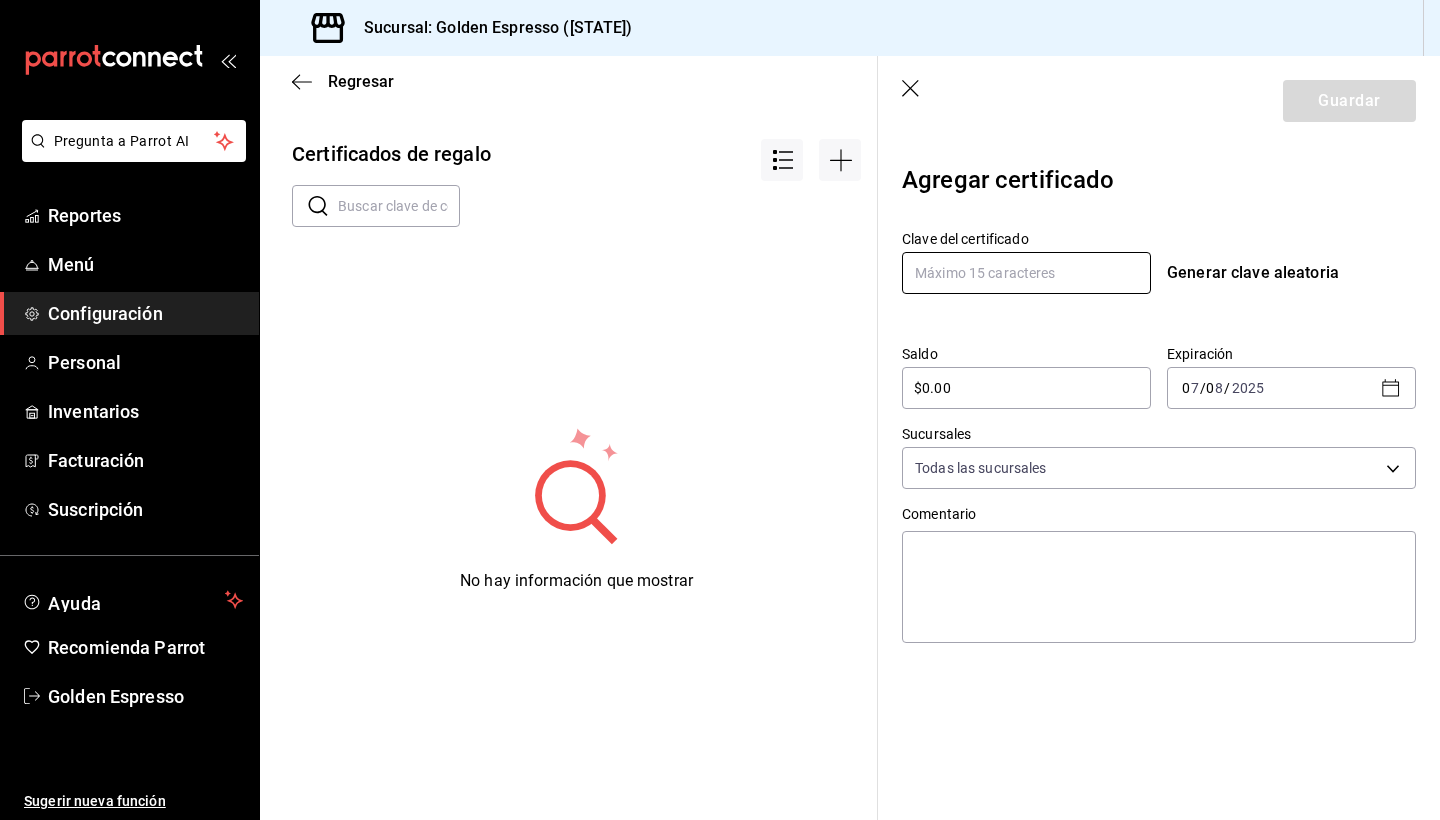 click at bounding box center [1026, 273] 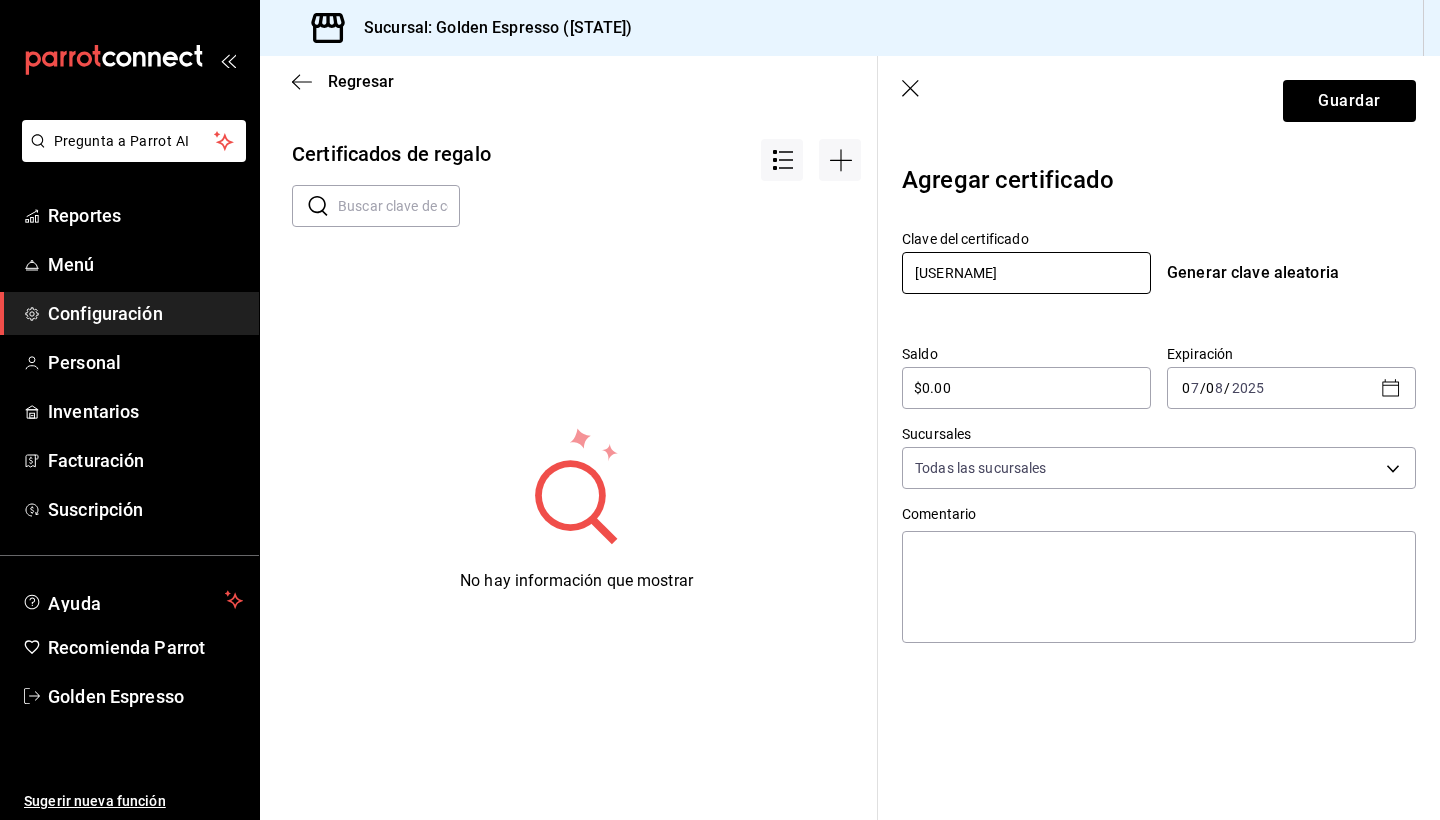 type on "[USERNAME]" 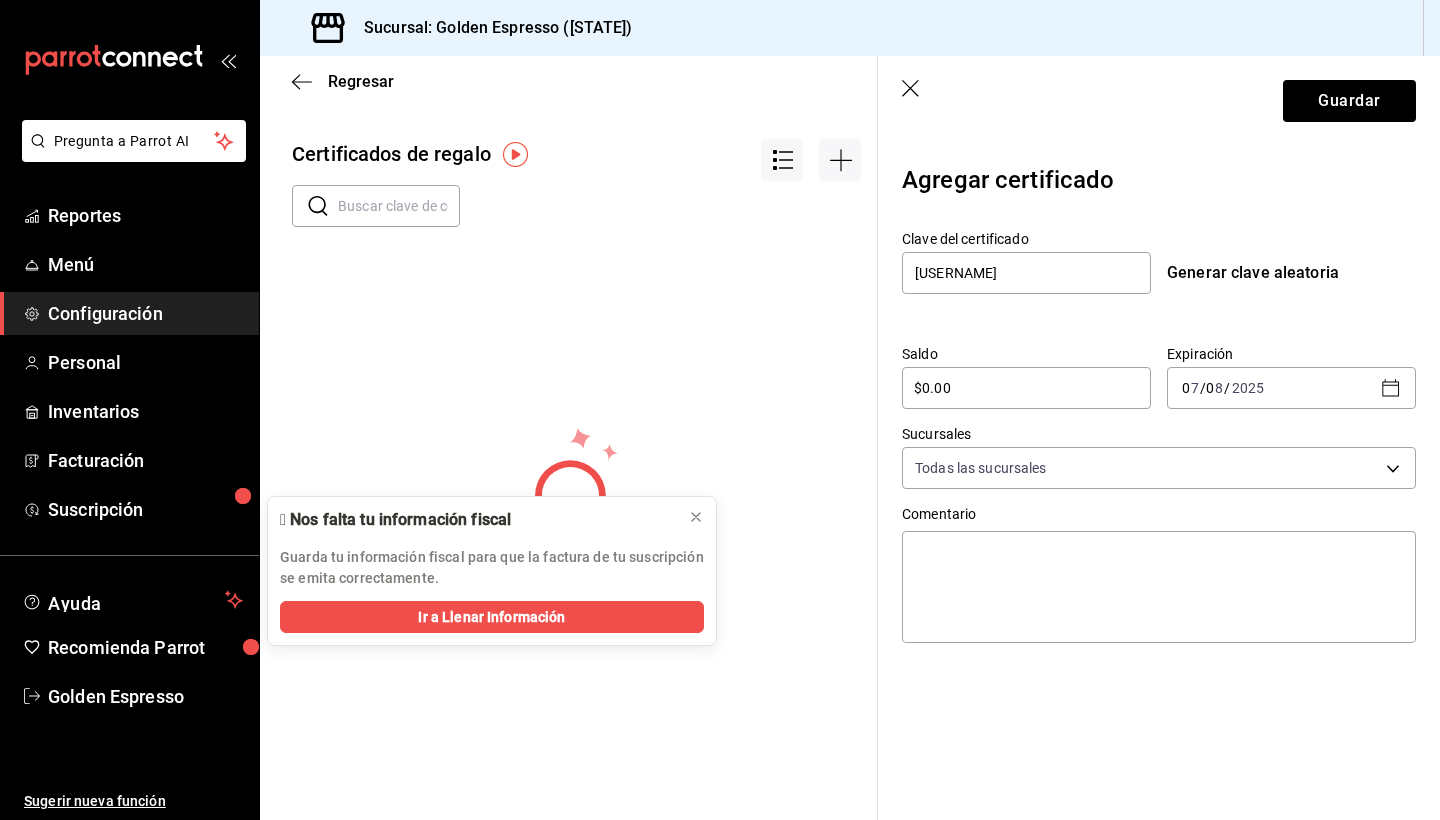 click on "$0.00" at bounding box center (1026, 388) 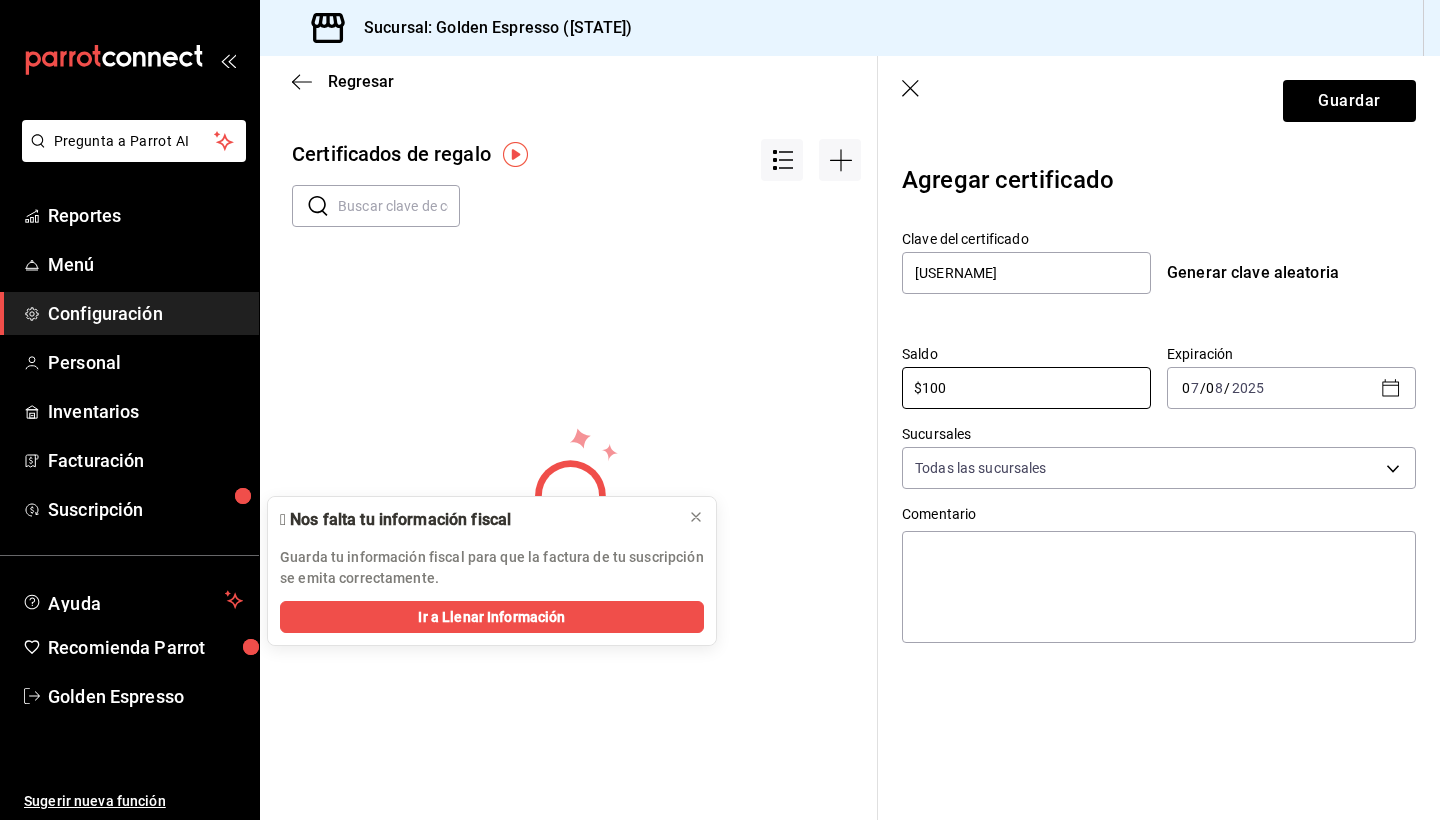 type on "$100" 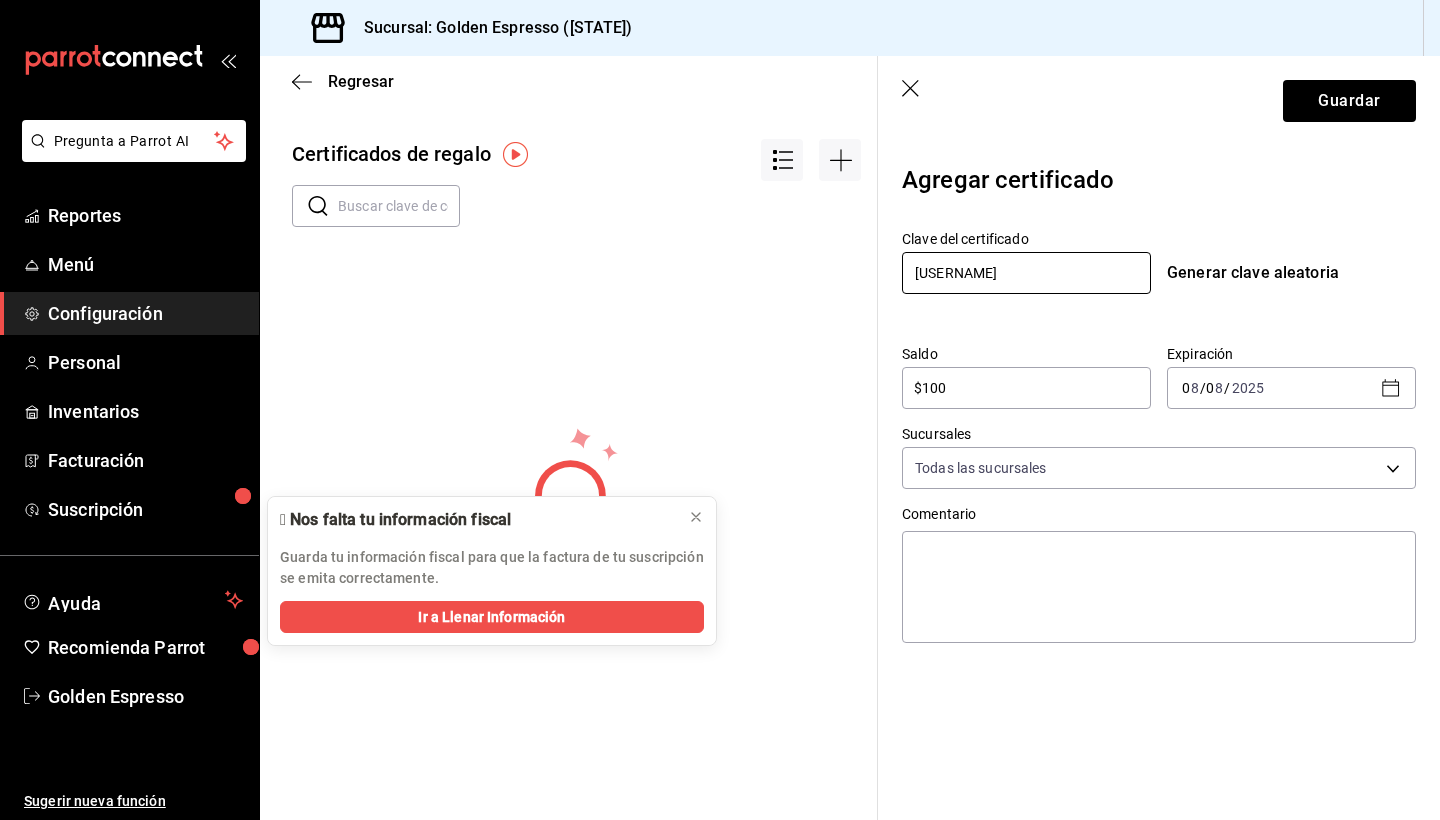 click on "[USERNAME]" at bounding box center (1026, 273) 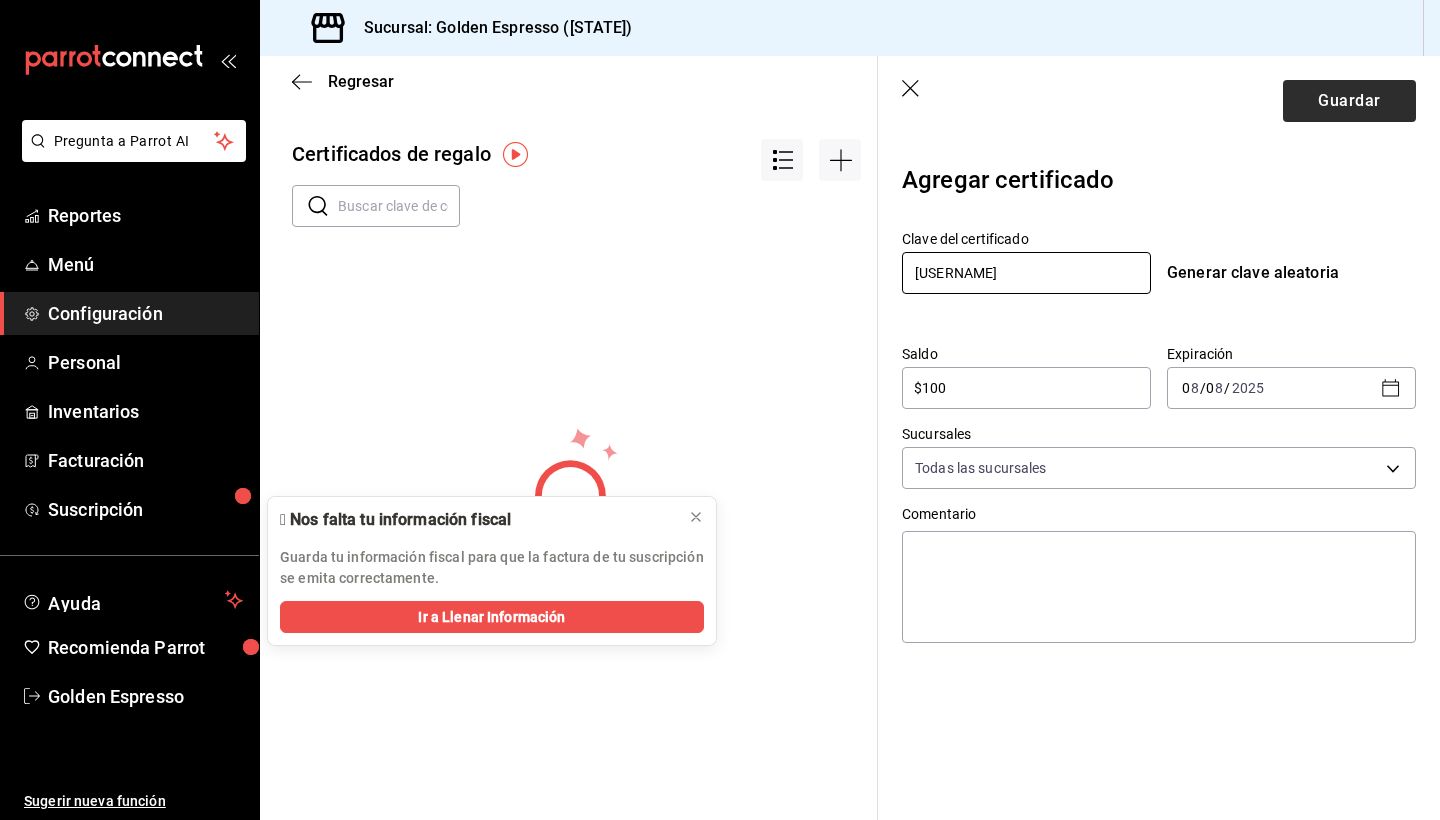 type on "[USERNAME]" 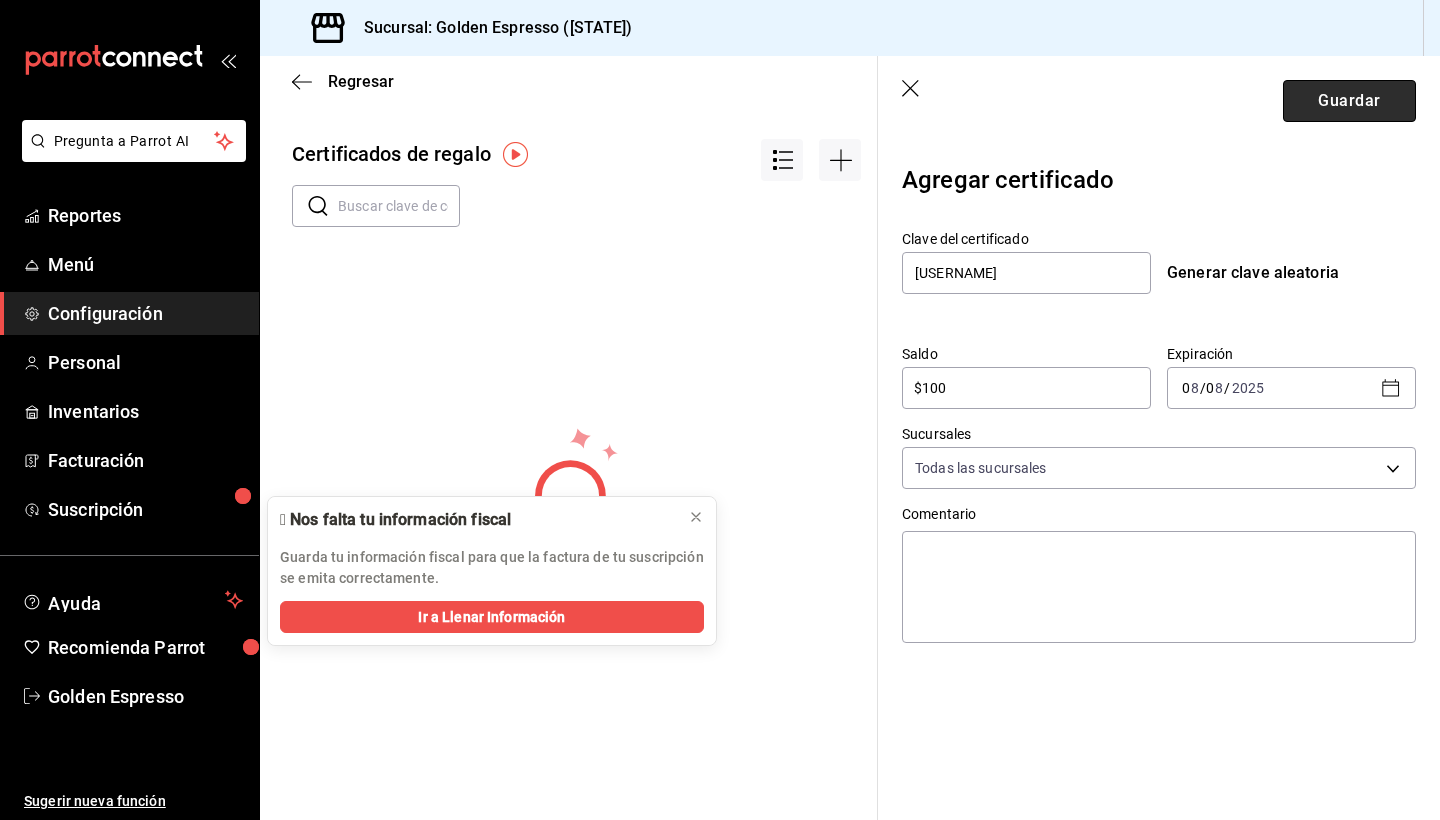 click on "Guardar" at bounding box center [1349, 101] 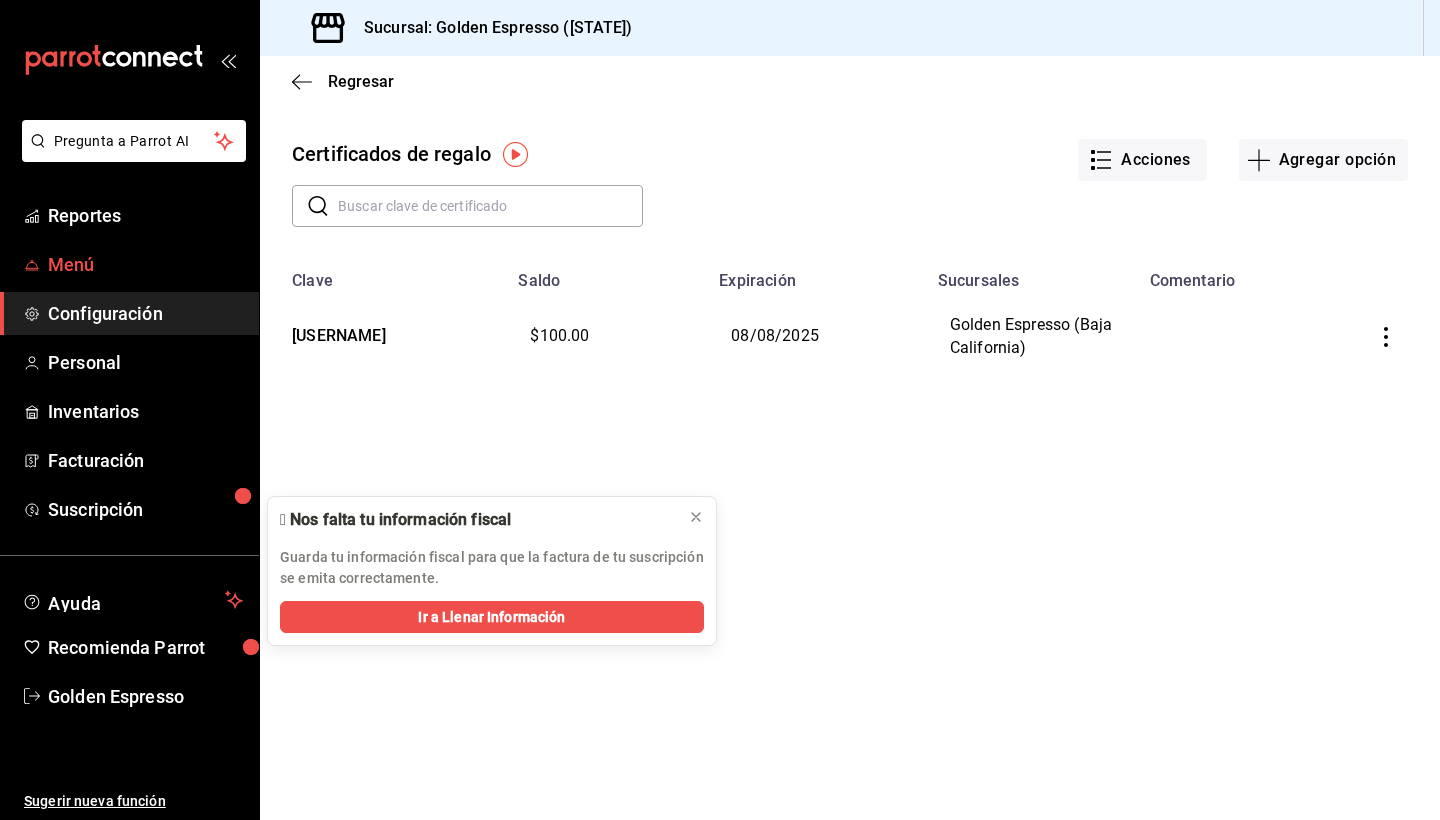 click on "Menú" at bounding box center [145, 264] 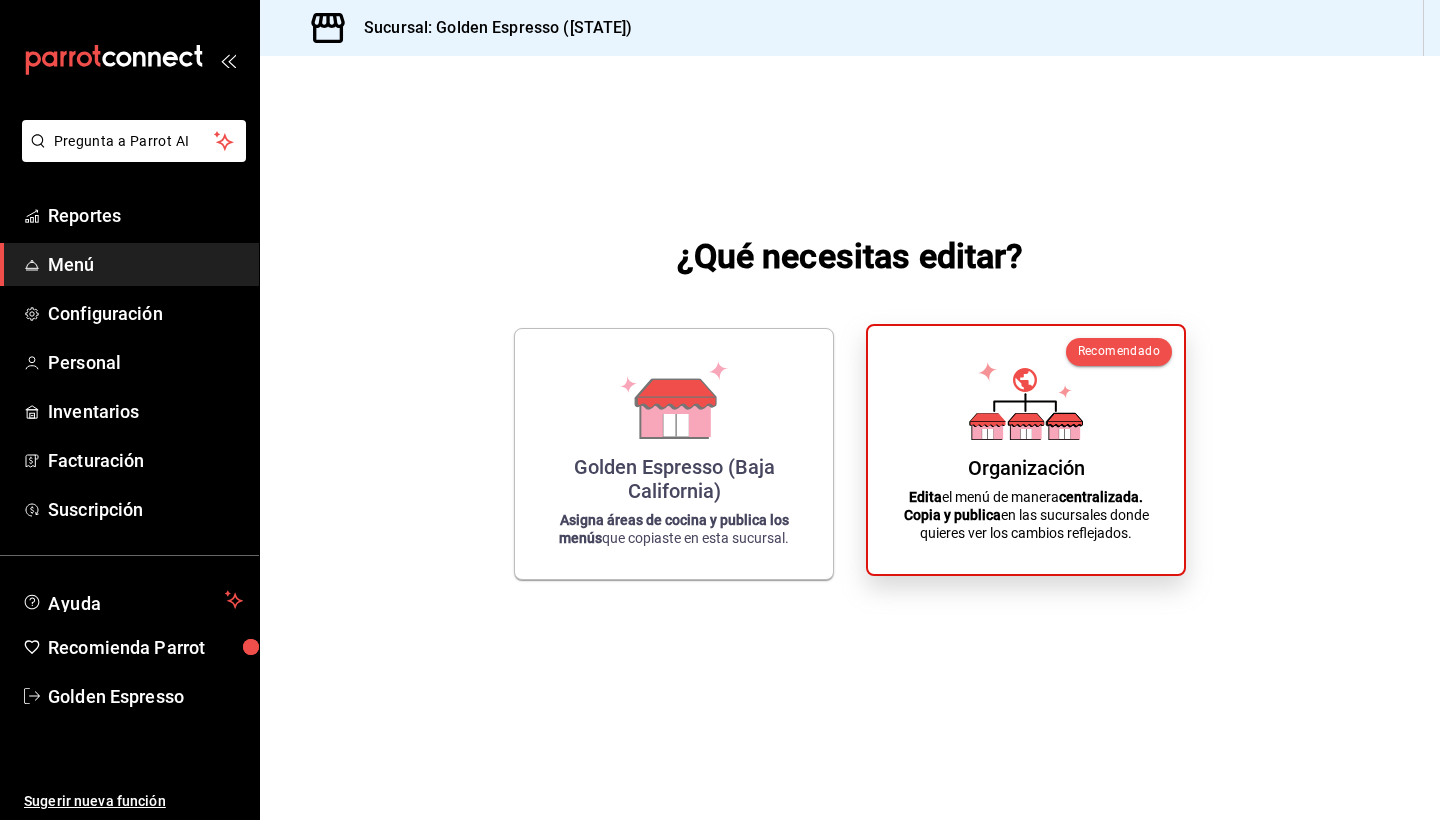 click on "Organización Edita  el menú de manera  centralizada.     Copia y publica  en las sucursales donde quieres ver los cambios reflejados." at bounding box center (1026, 450) 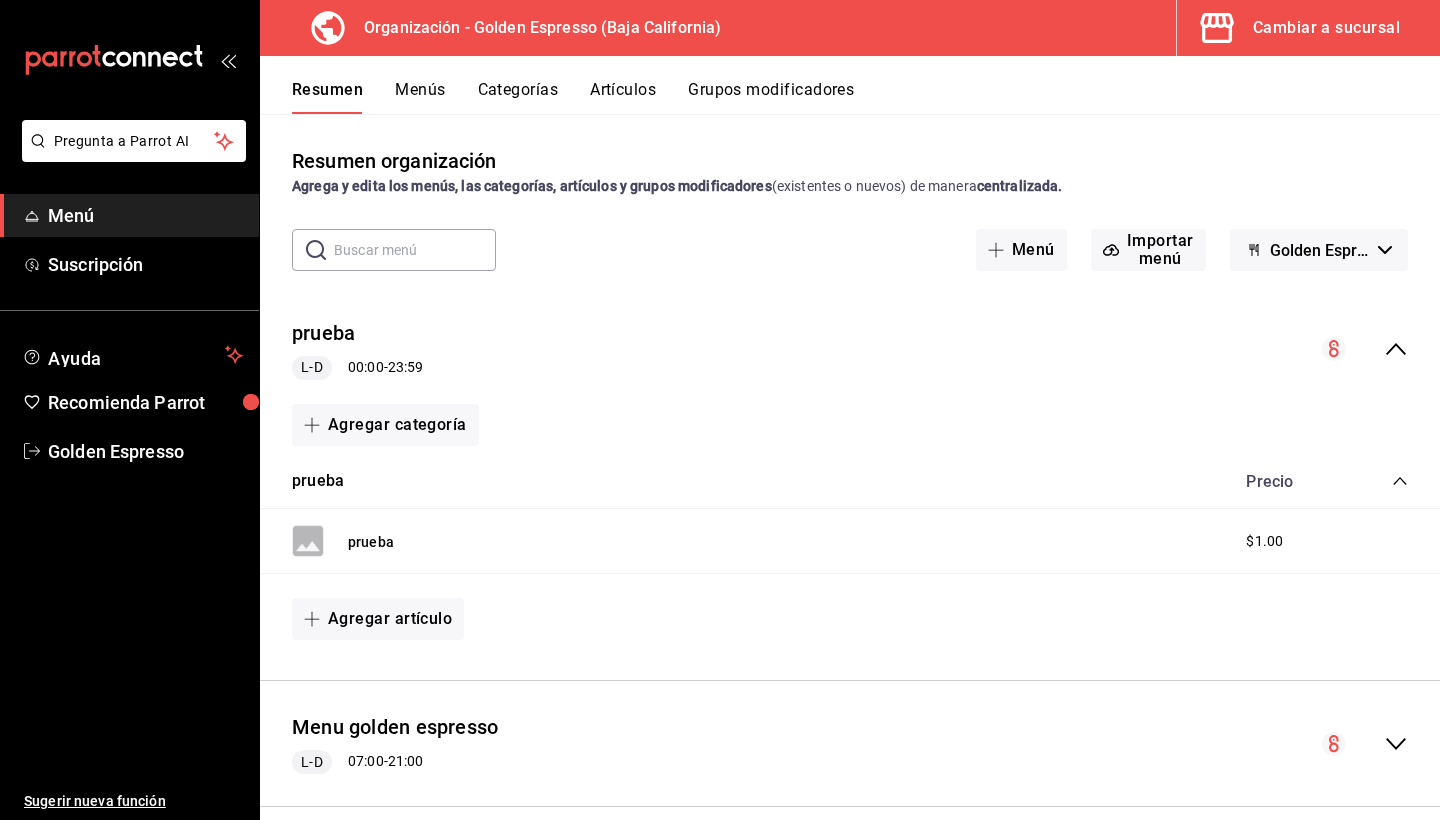 click on "Cambiar a sucursal" at bounding box center [1326, 28] 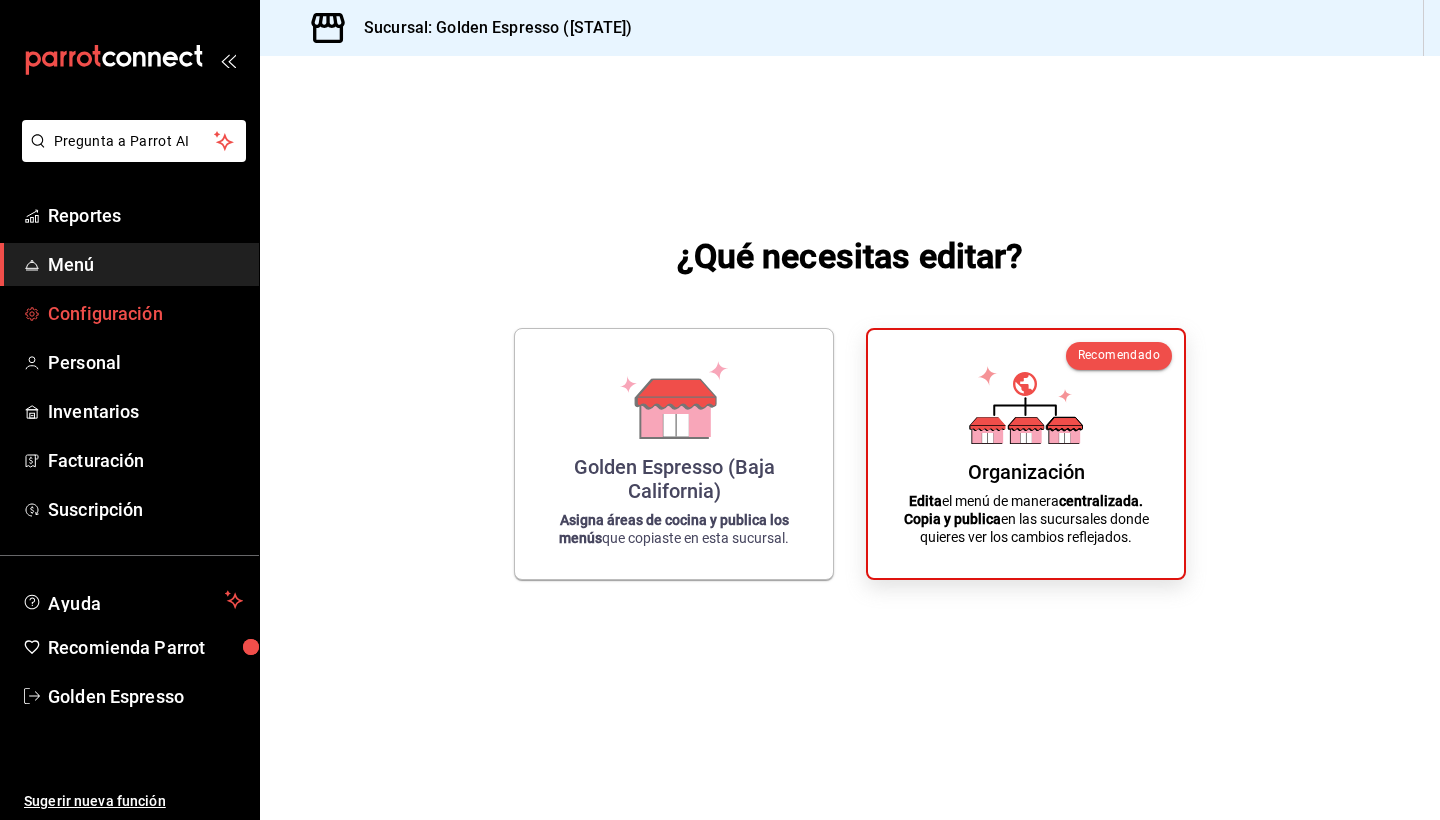 click on "Configuración" at bounding box center [145, 313] 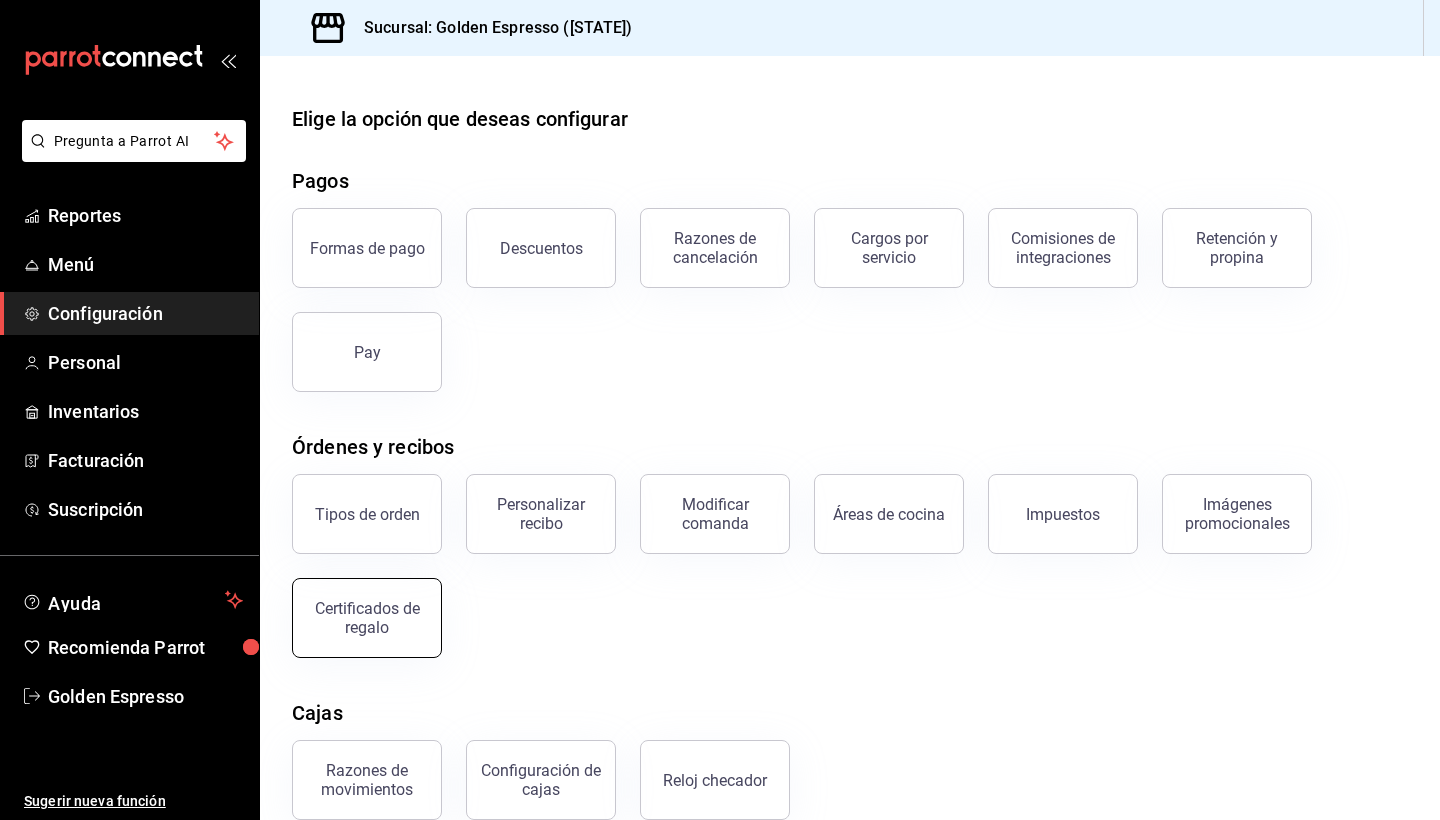 click on "Certificados de regalo" at bounding box center (367, 618) 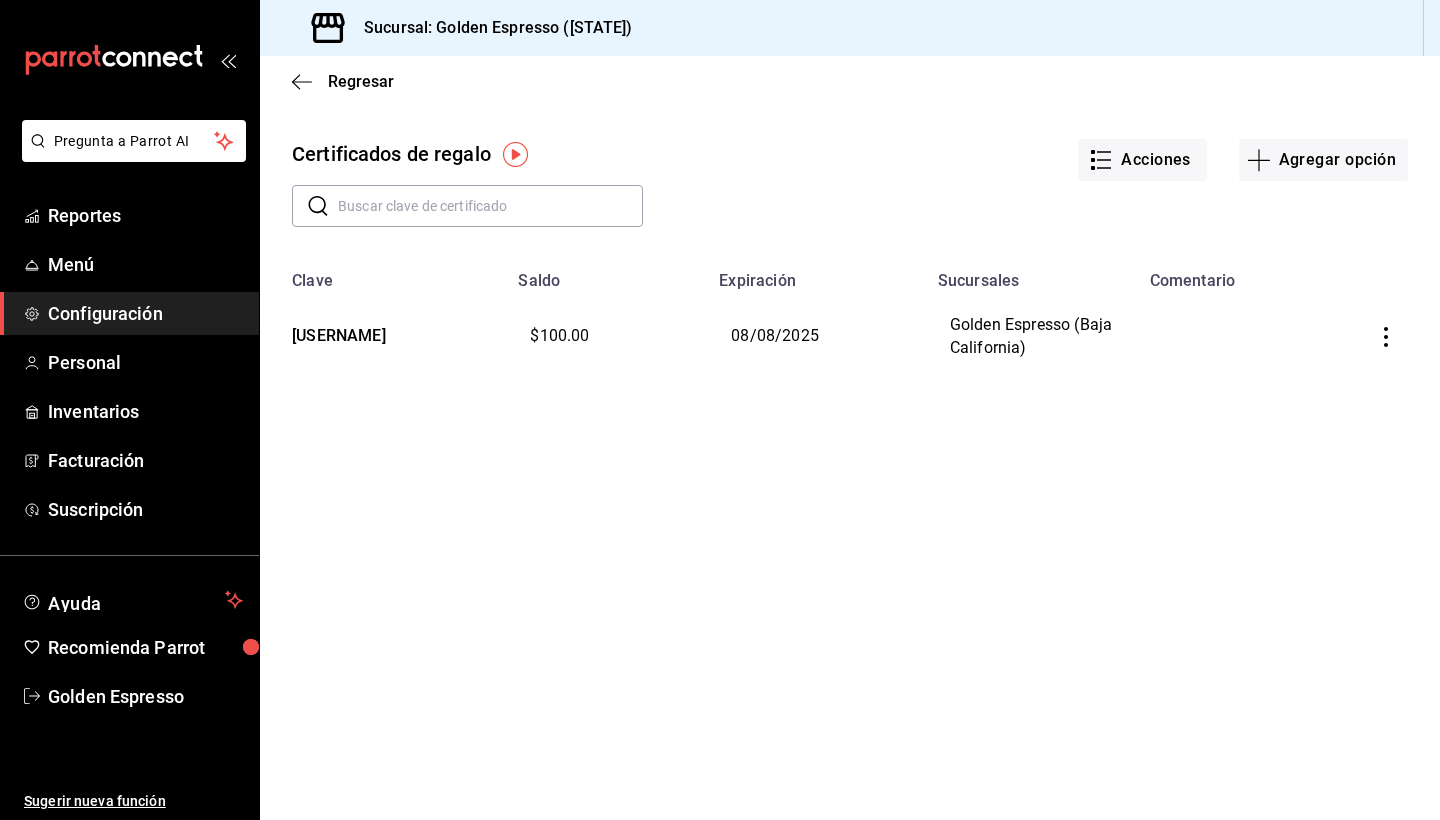 click on "Acciones Agregar opción" at bounding box center (1025, 146) 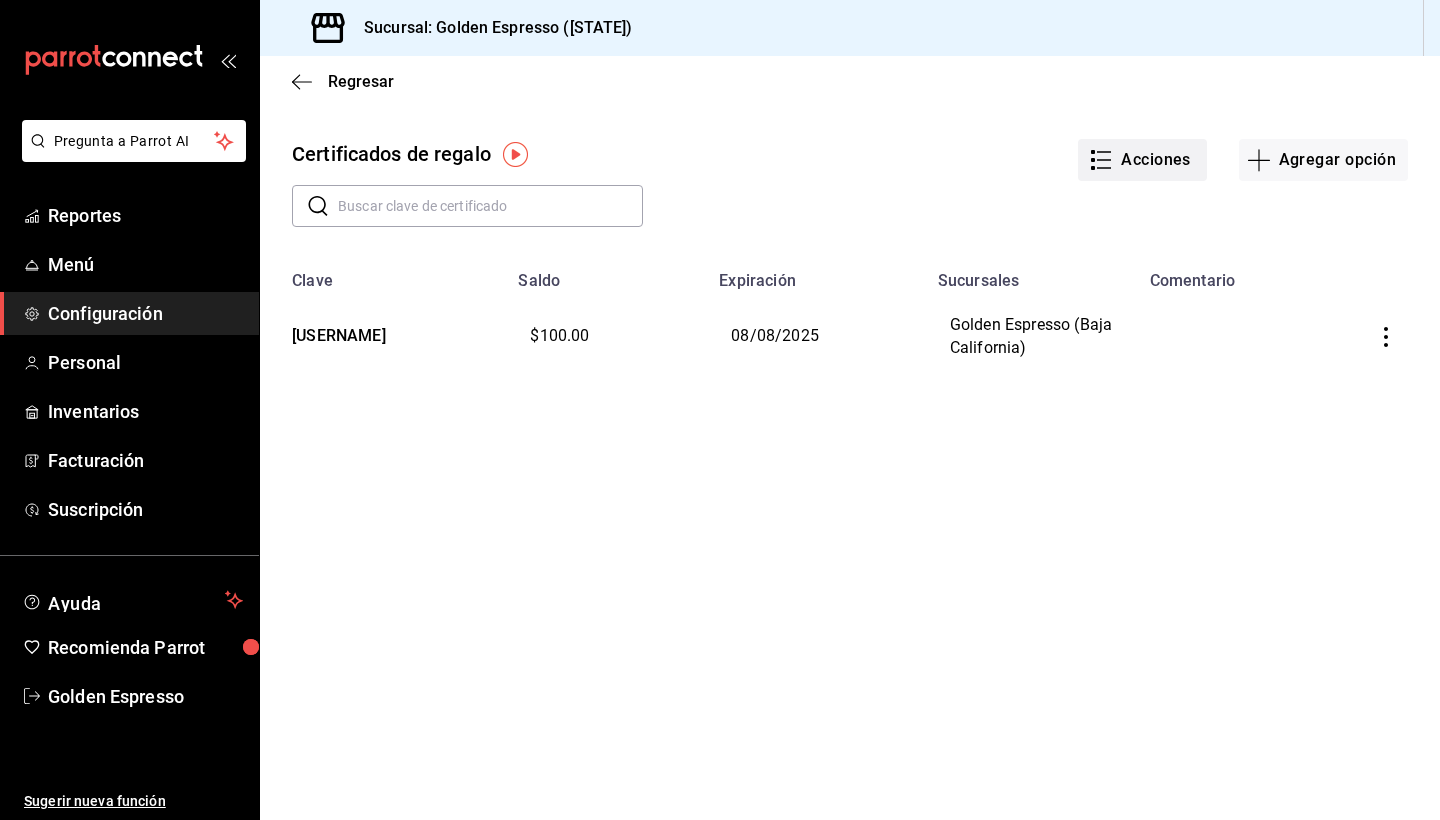 click on "Acciones" at bounding box center (1142, 160) 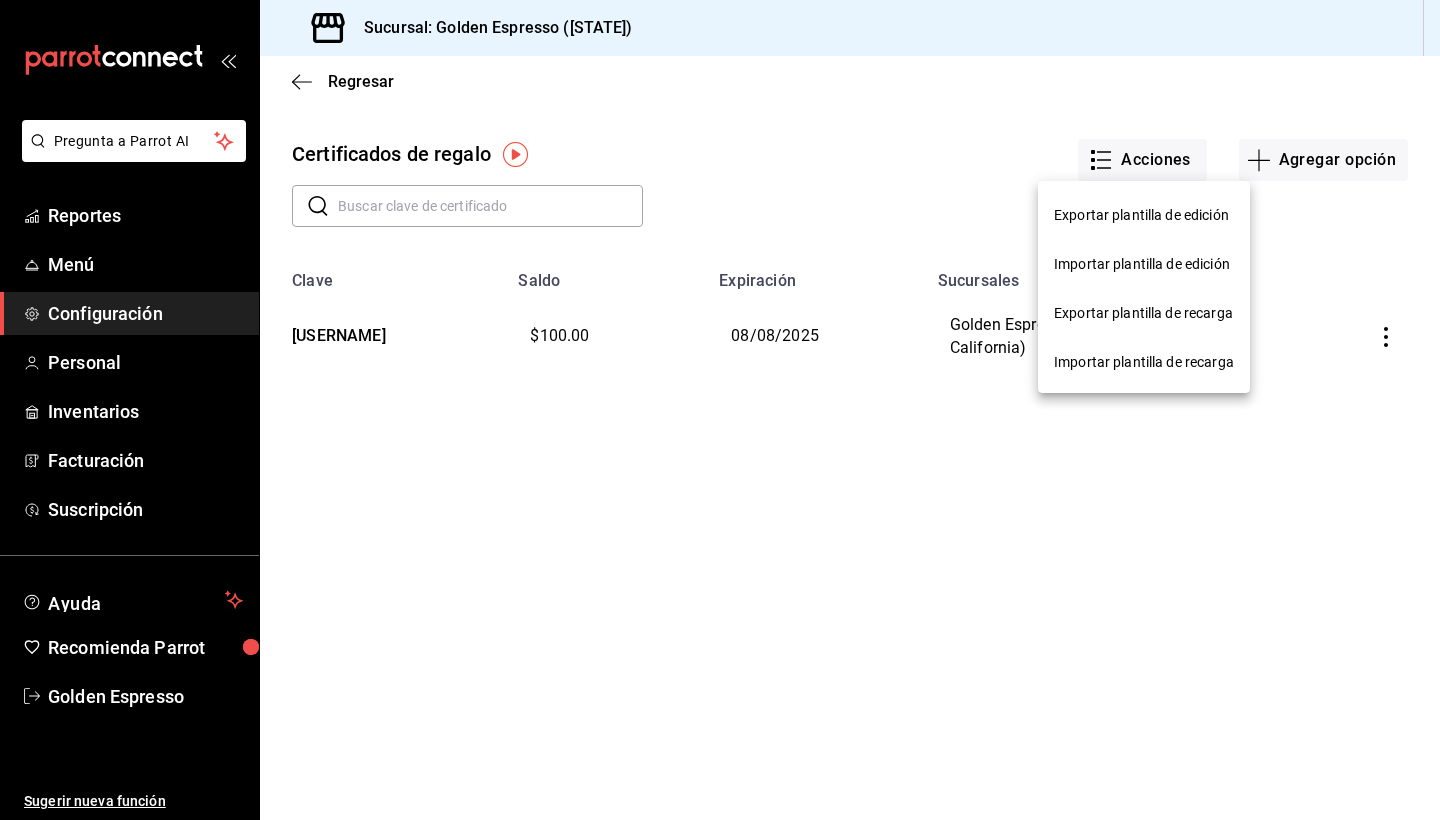 click at bounding box center (720, 410) 